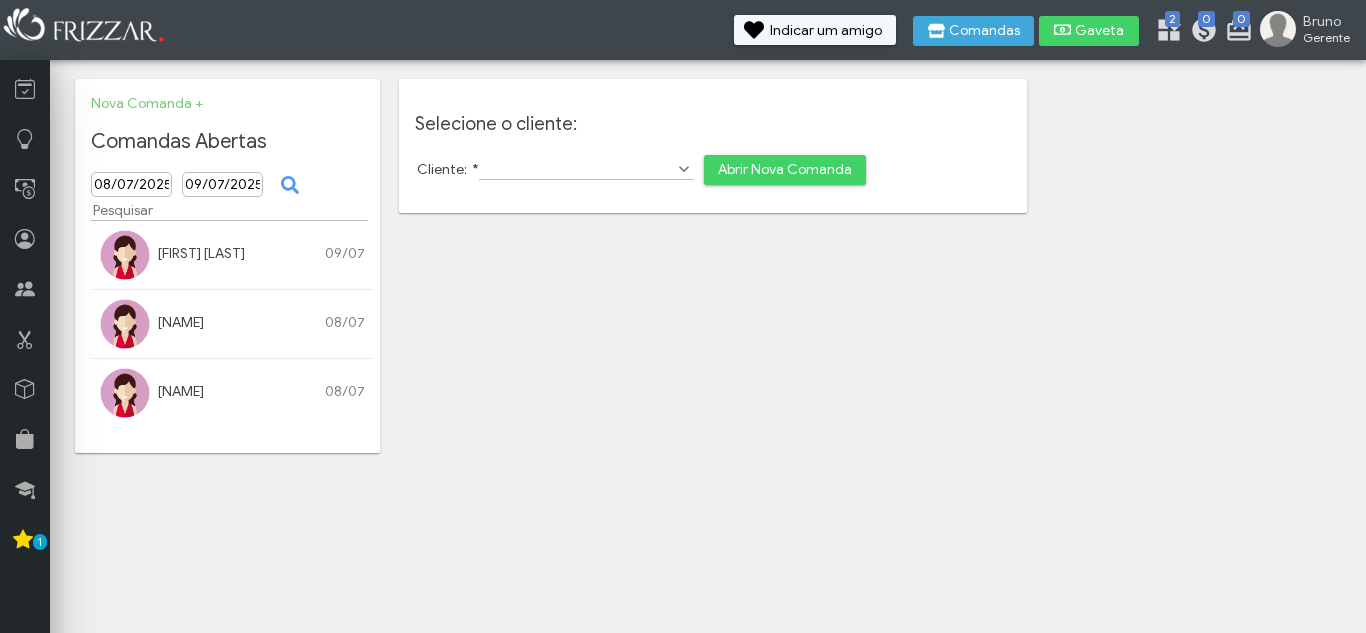 scroll, scrollTop: 0, scrollLeft: 0, axis: both 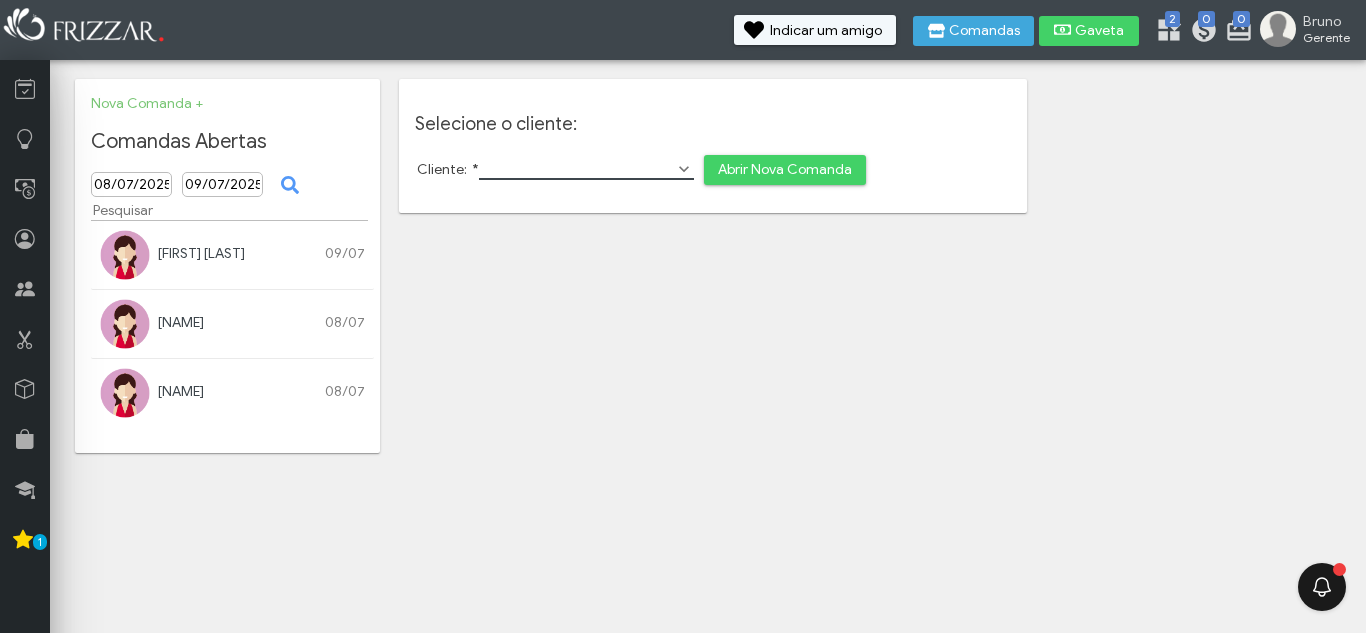 click on "Cliente: *" at bounding box center (586, 169) 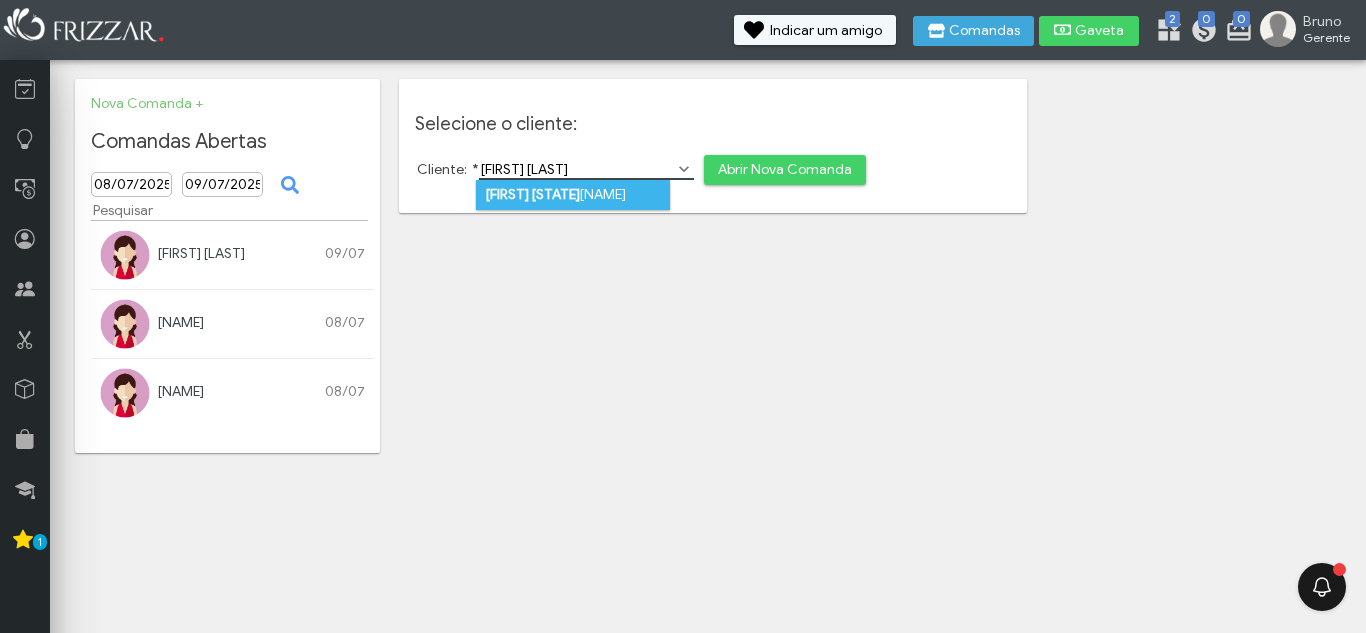 type on "[FIRST] [LAST]" 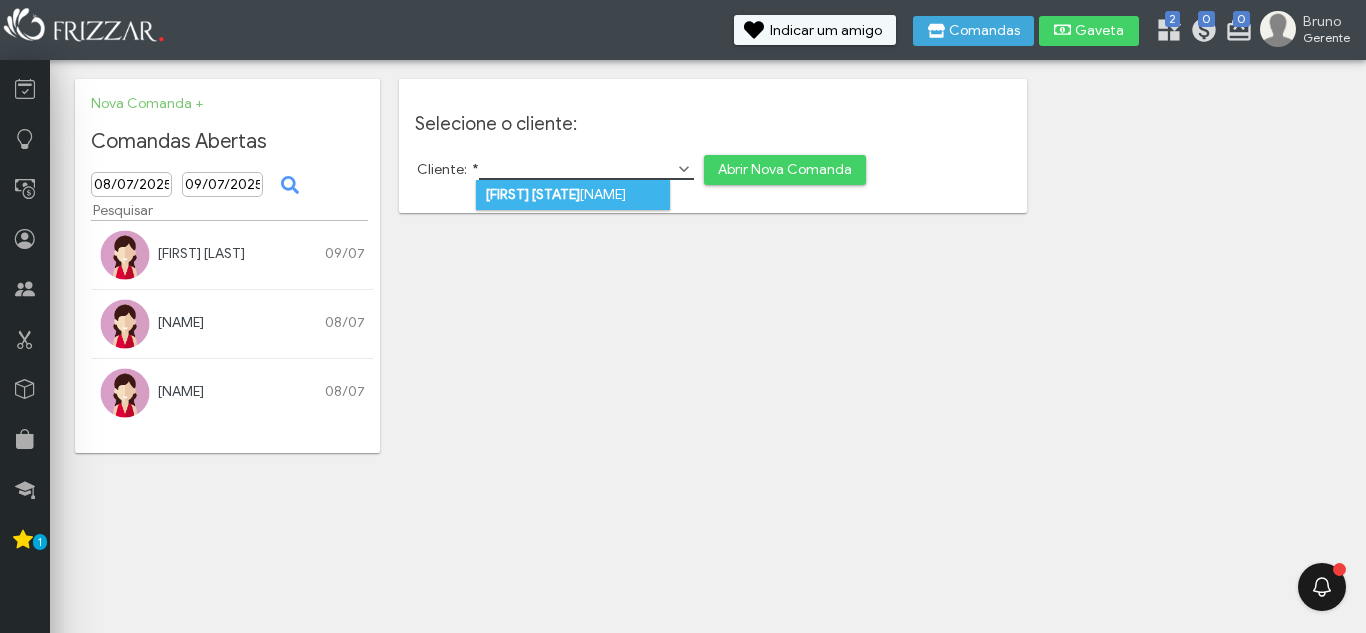 drag, startPoint x: 571, startPoint y: 191, endPoint x: 582, endPoint y: 184, distance: 13.038404 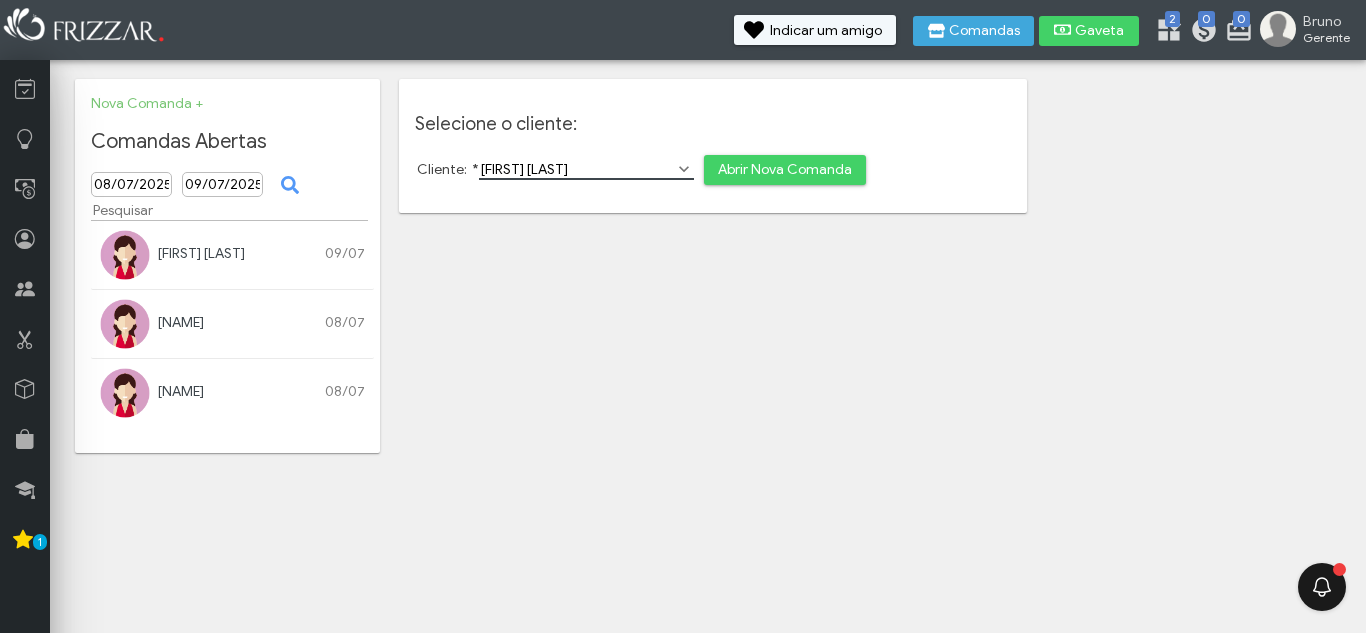 click on "Abrir Nova Comanda" at bounding box center (785, 170) 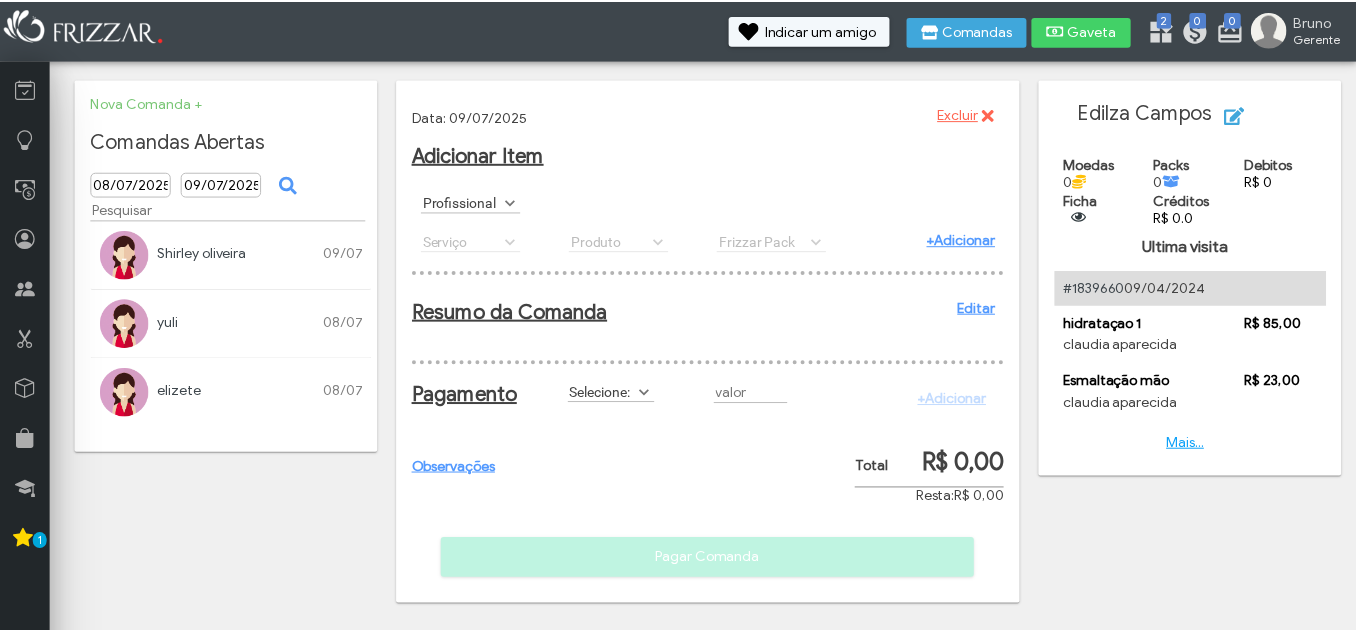 scroll, scrollTop: 0, scrollLeft: 0, axis: both 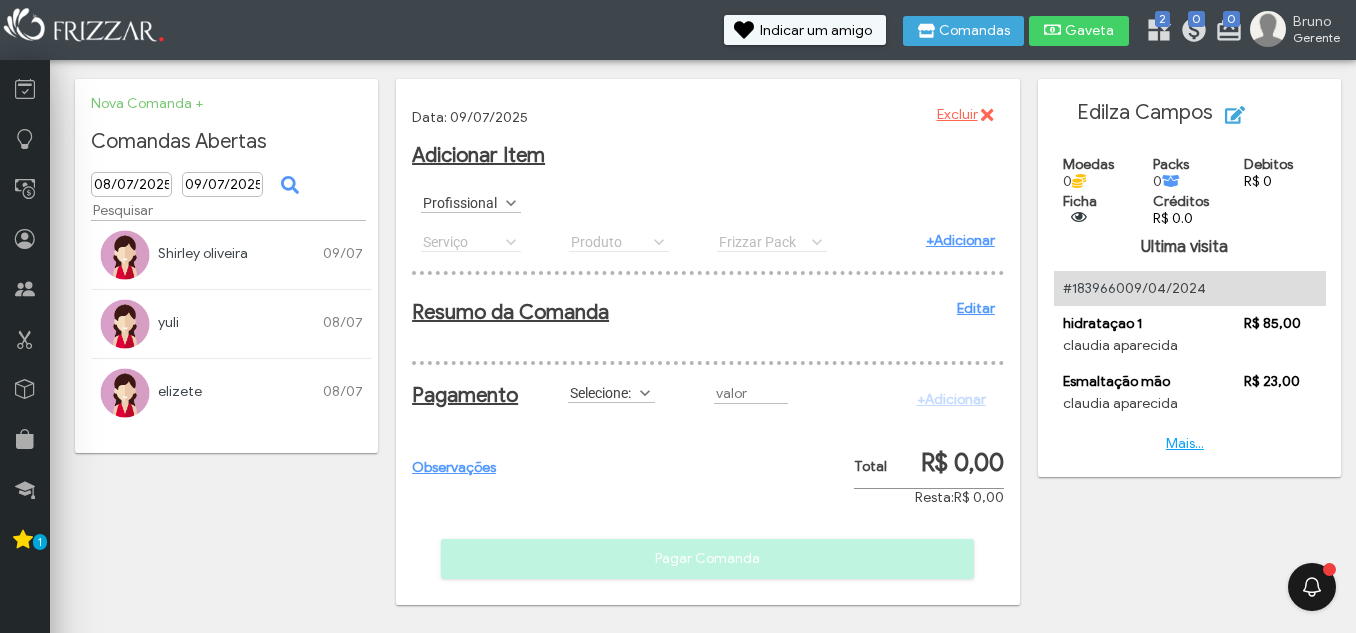 click on "Profissional" at bounding box center (462, 202) 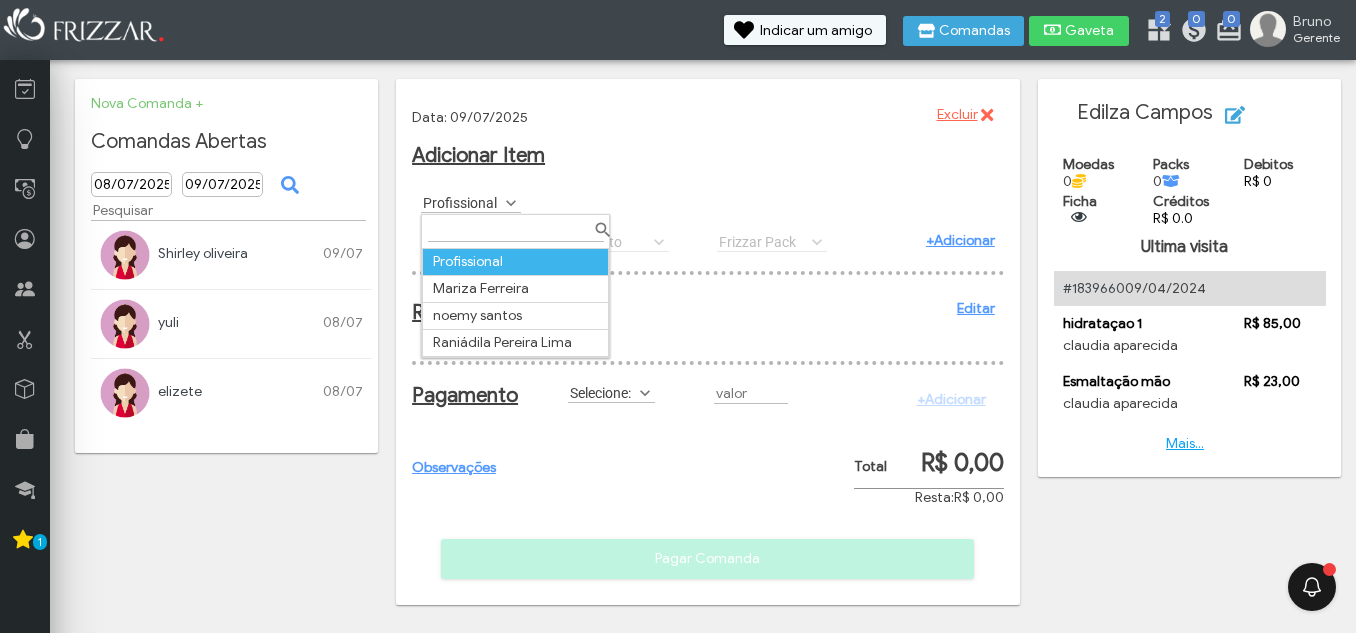 scroll, scrollTop: 11, scrollLeft: 89, axis: both 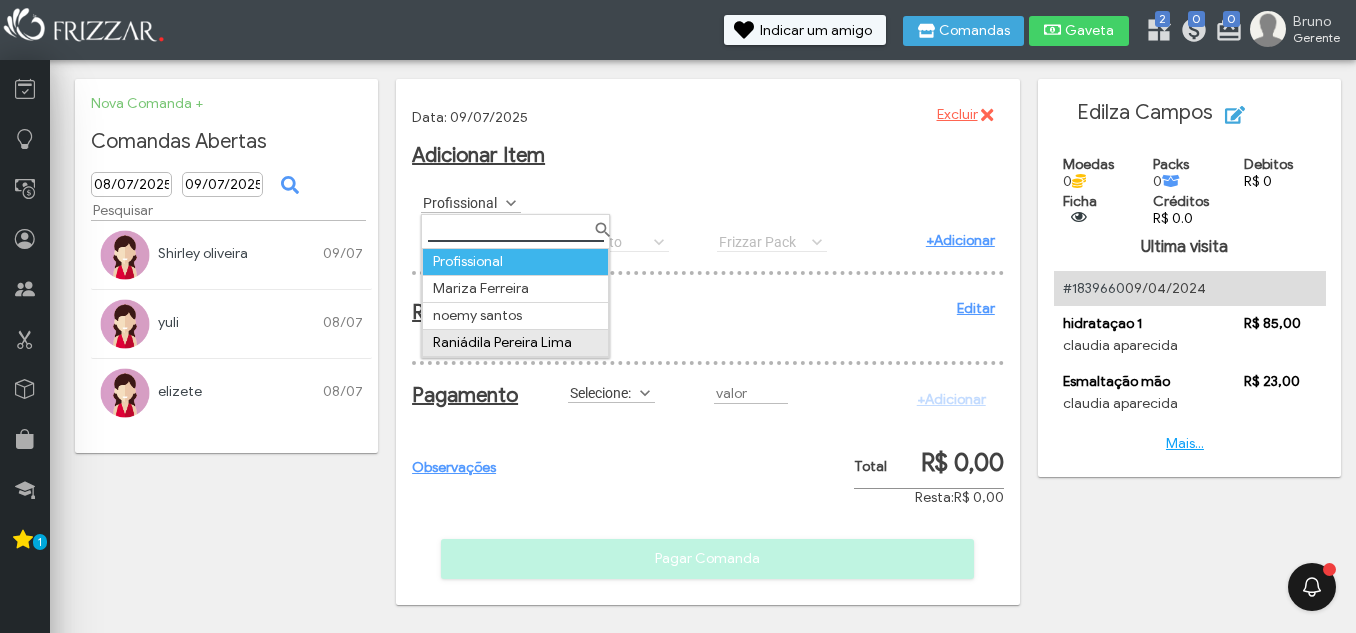 click on "[FIRST] [LAST]" at bounding box center (516, 343) 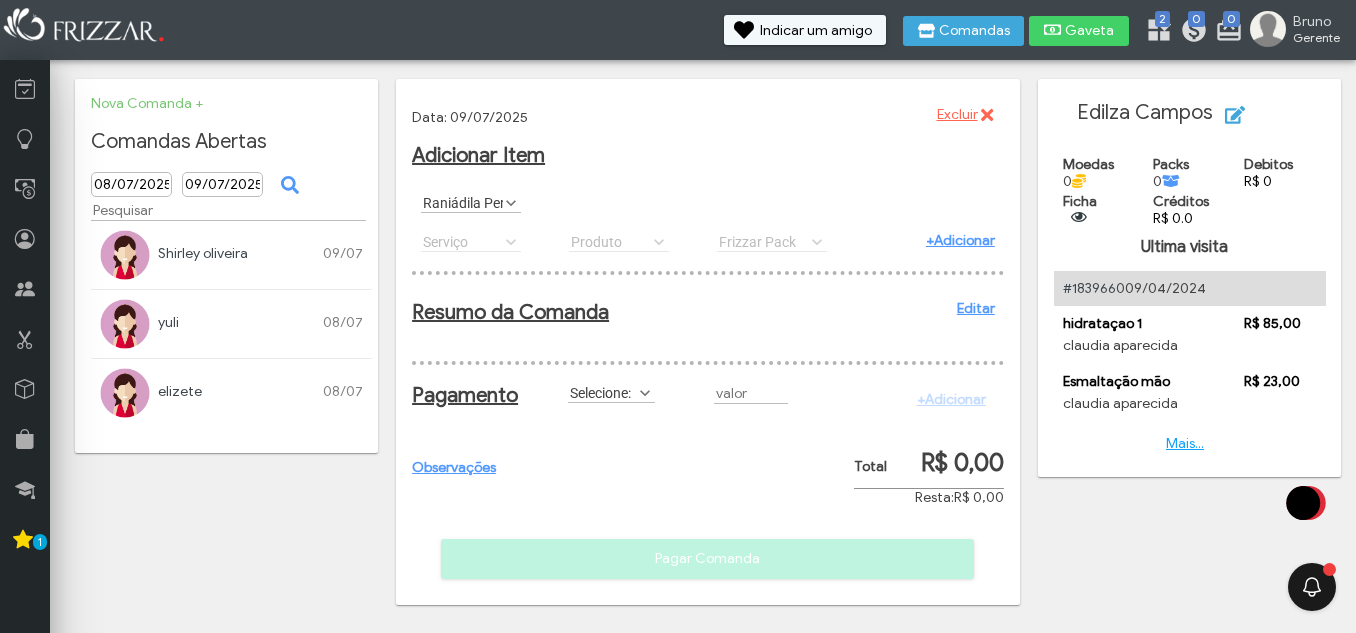 click on "Serviço Aplicação de Coloração Axila feminina Axila masculina Barba Barba depilação Barba masculino Barba pigmentação Barriga feminina Botox cabelo curto Botox cabelo grande Botox cabelo médio Botox cabelo super grande Botox masculino Braço completo BROW LAMINATION Buço Cauterização Chinelo descartável Cílios brasileiro Cilios fia a fio glamour Cilios fio a fio Cilios hibrido Cilios mega volume  Cilios volume russo  Coloração curto Coloração grande Coloração médio Coloração super curto Coloração super grande Correção de cor  Corte Corte de unha Corte e Barba Corte e escova  Corte franja corte infantil Corte masculino Corte masculino lojista Costas Masculina cronograma capilar d. sobrancelha  depilaçao  perna int  depilaçao axil masculina  depilaçao axila  depilaçao intima  depilaçao perna meia Descoloração global masculino Escova curto escova longa Escova masculina  escova media escova media hair 1 escova mega hair 2  escova mega hair 3 escova mega hair 4 escova mega hair 4" at bounding box center [486, 241] 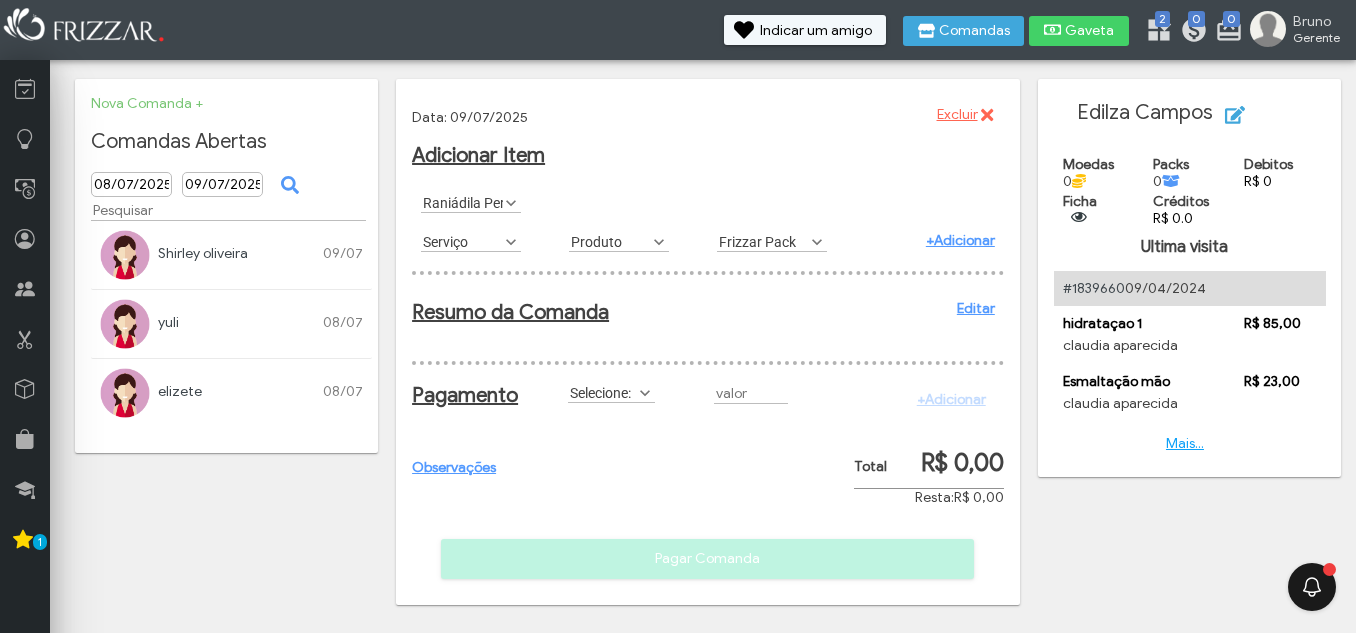 click on "Serviço" at bounding box center (462, 241) 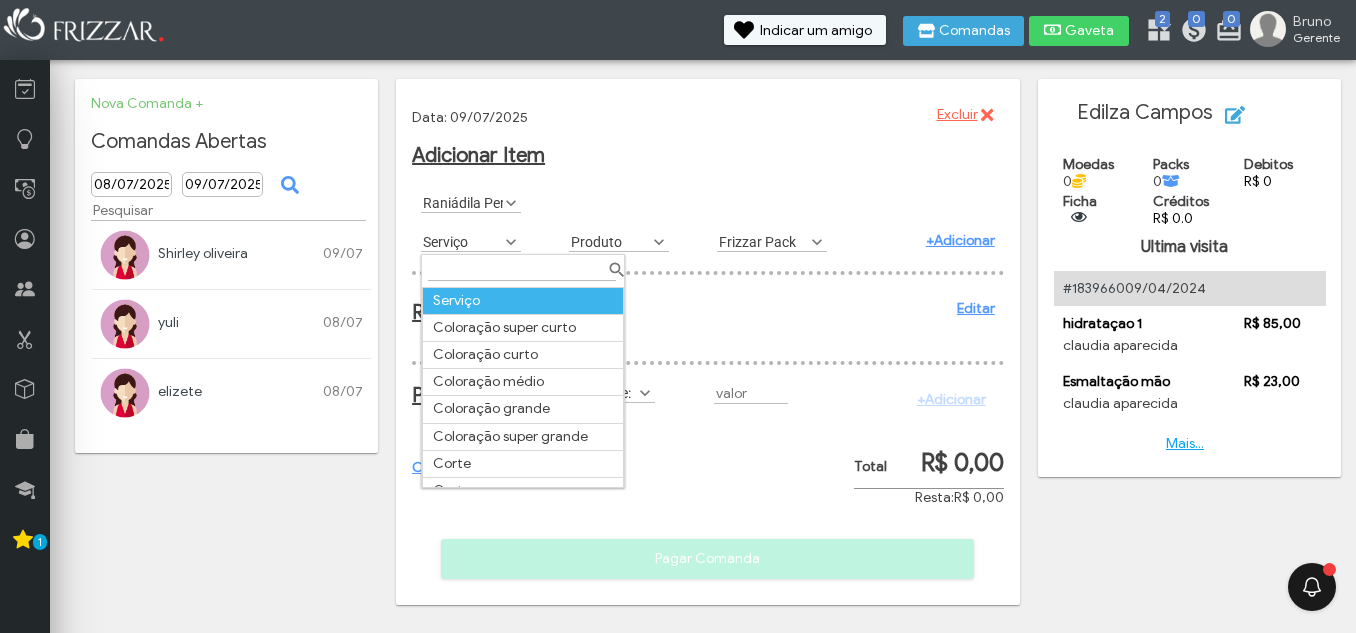 scroll, scrollTop: 11, scrollLeft: 89, axis: both 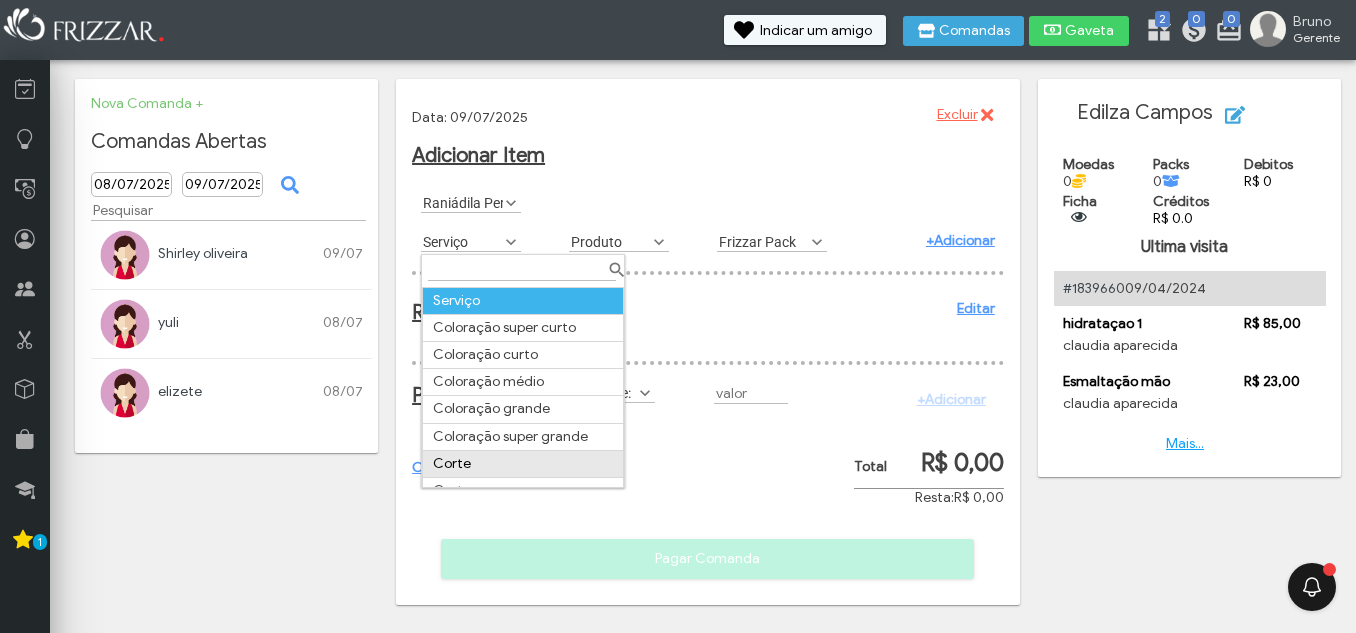 click on "Corte" at bounding box center (523, 463) 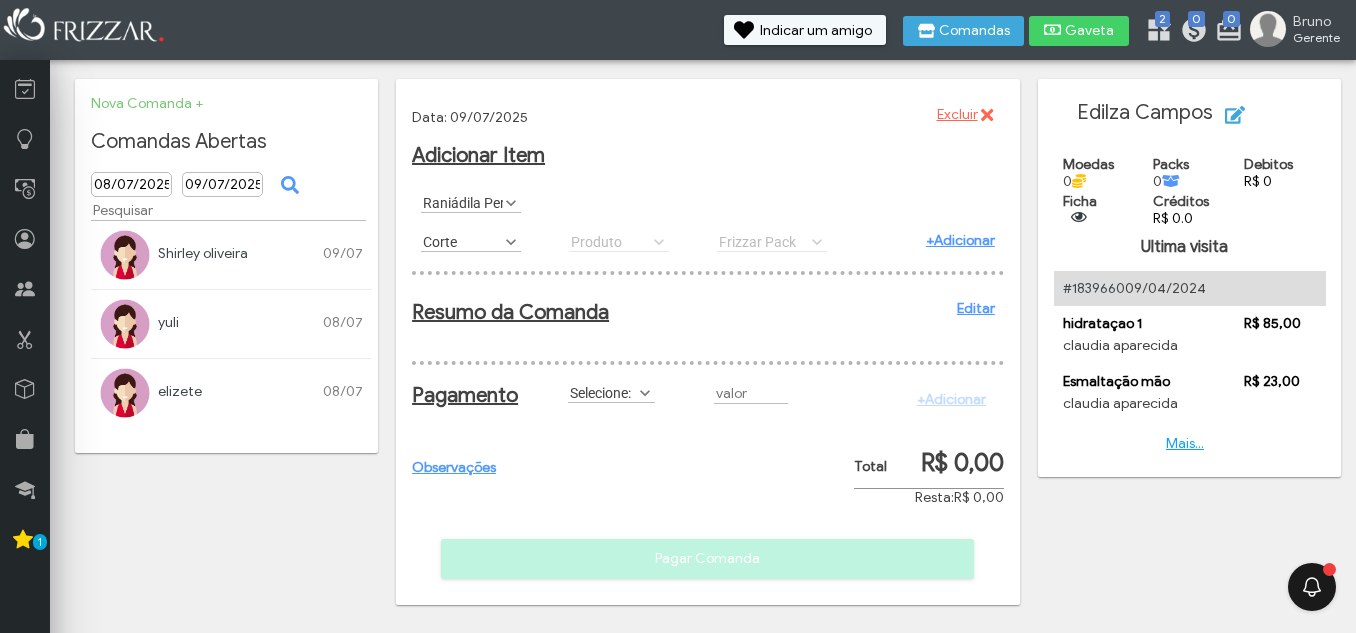 click on "+Adicionar" at bounding box center [960, 240] 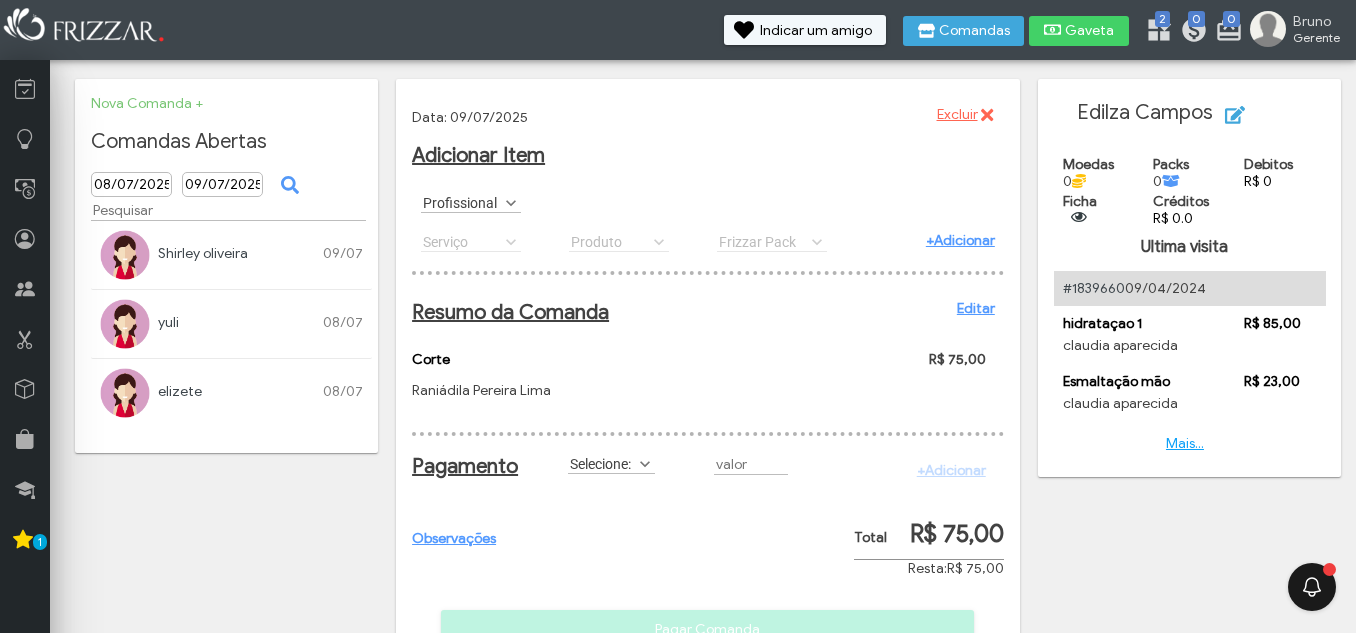 click on "Selecione:" at bounding box center [602, 463] 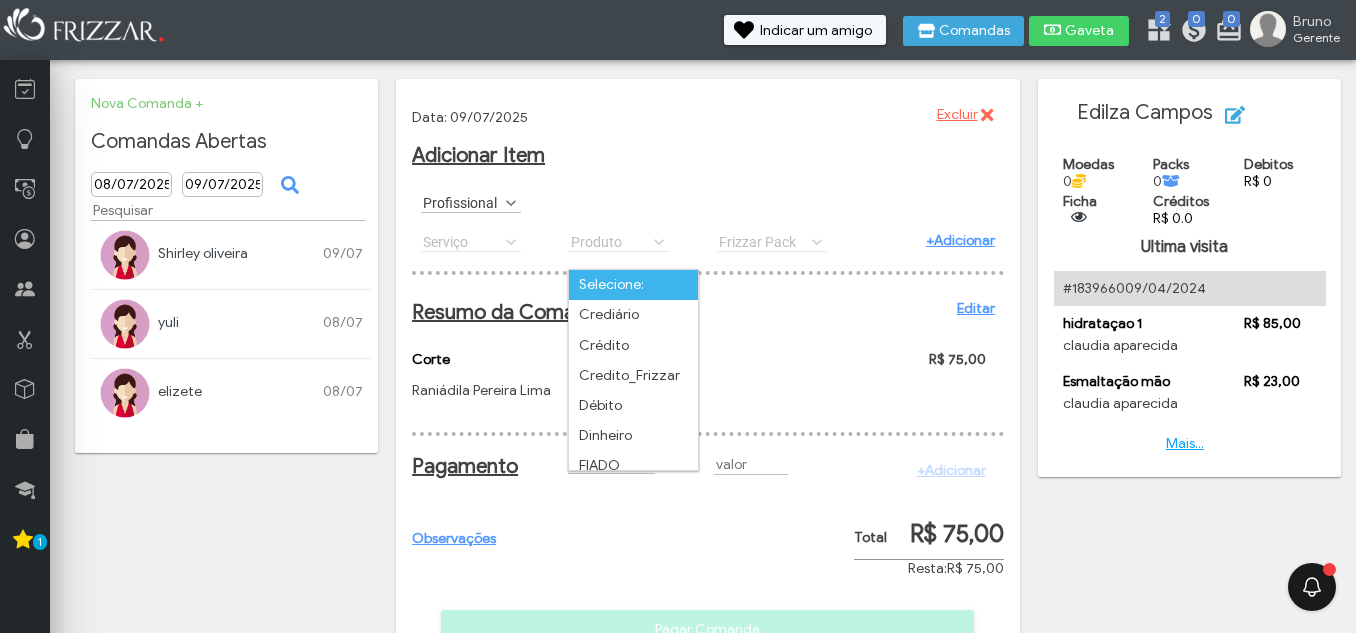 scroll, scrollTop: 11, scrollLeft: 89, axis: both 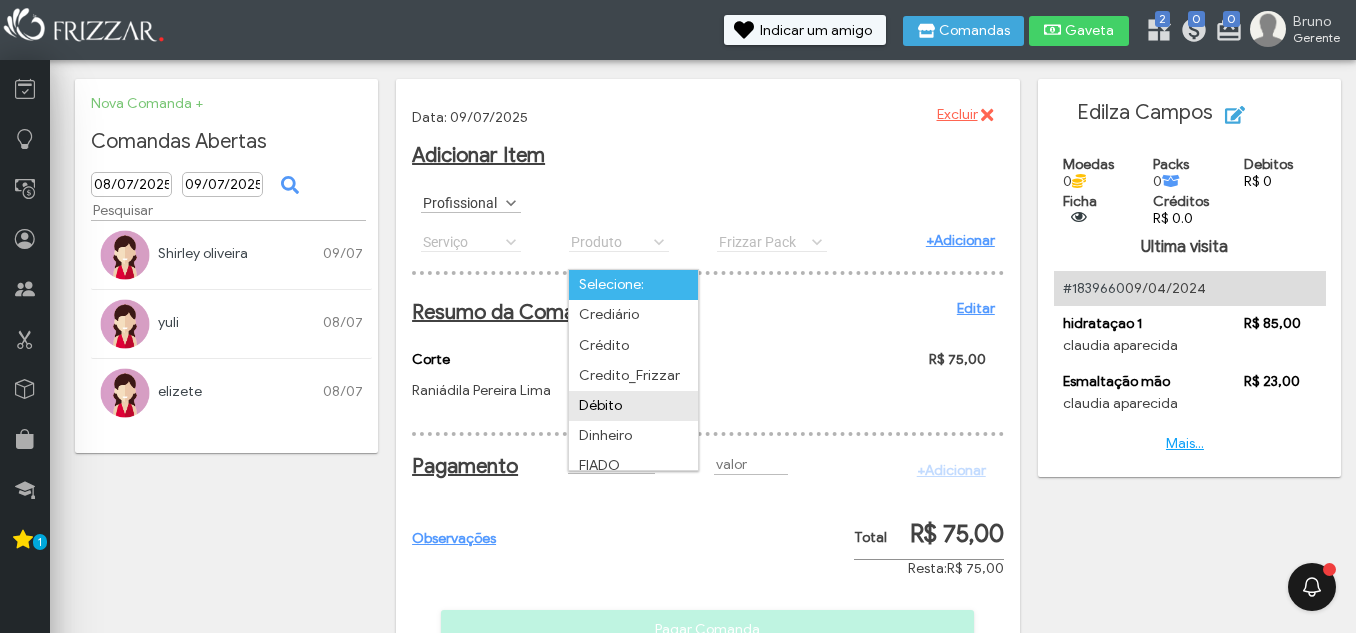 click on "Débito" at bounding box center [633, 406] 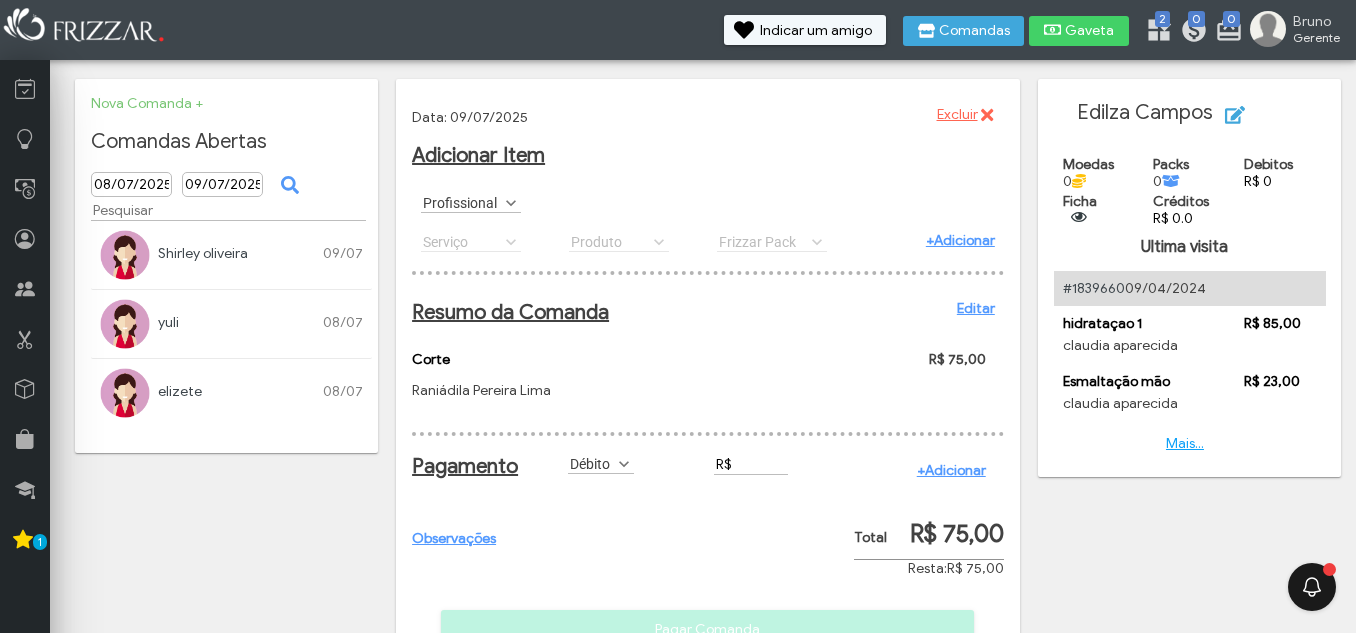 click on "R$" at bounding box center [751, 464] 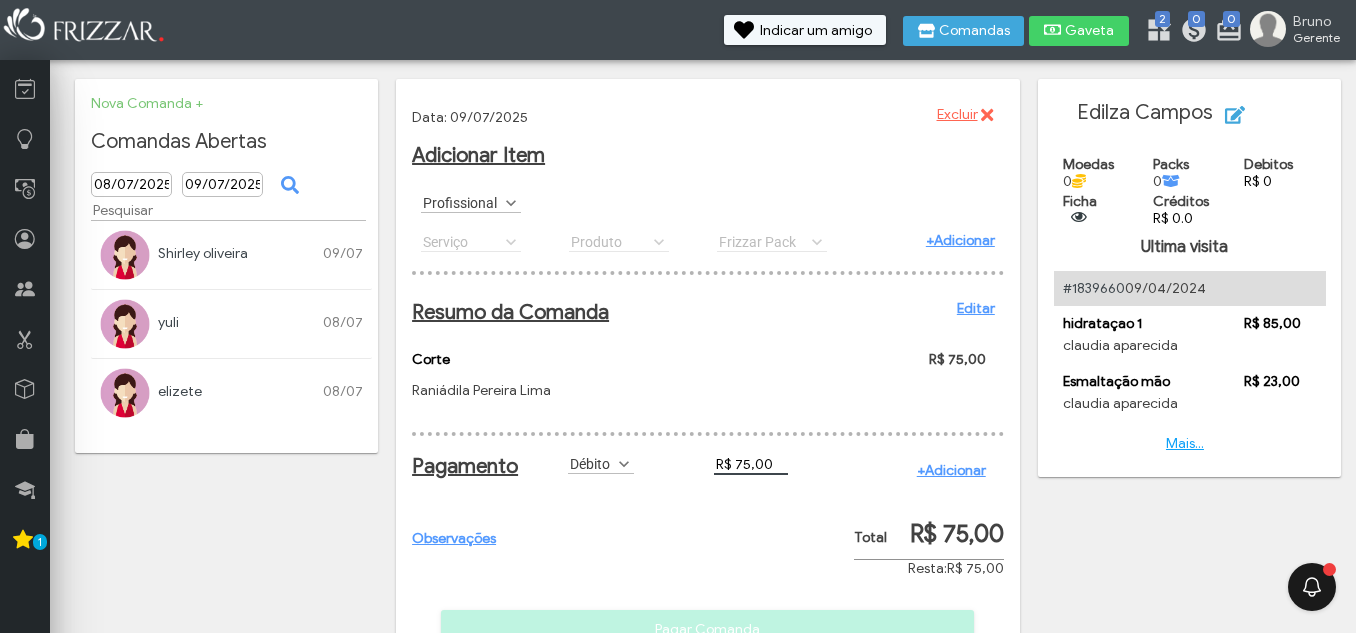 click on "+Adicionar" at bounding box center (951, 470) 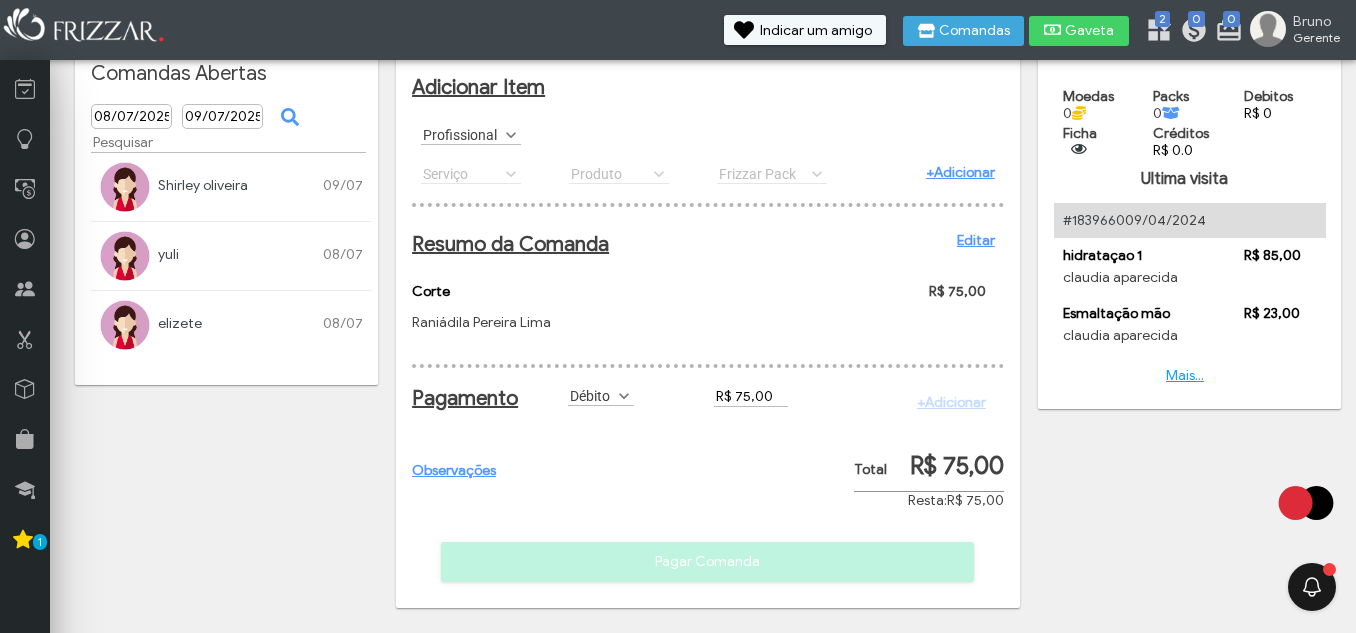 scroll, scrollTop: 85, scrollLeft: 0, axis: vertical 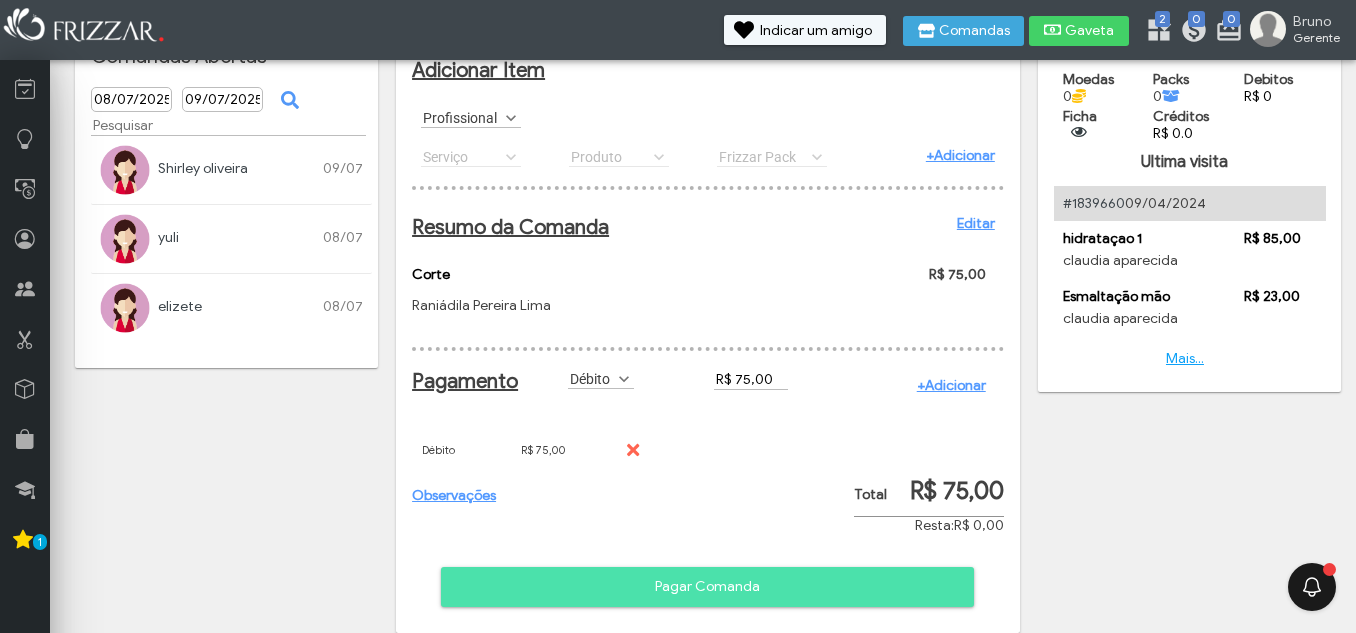 click on "Pagar Comanda" at bounding box center [707, 587] 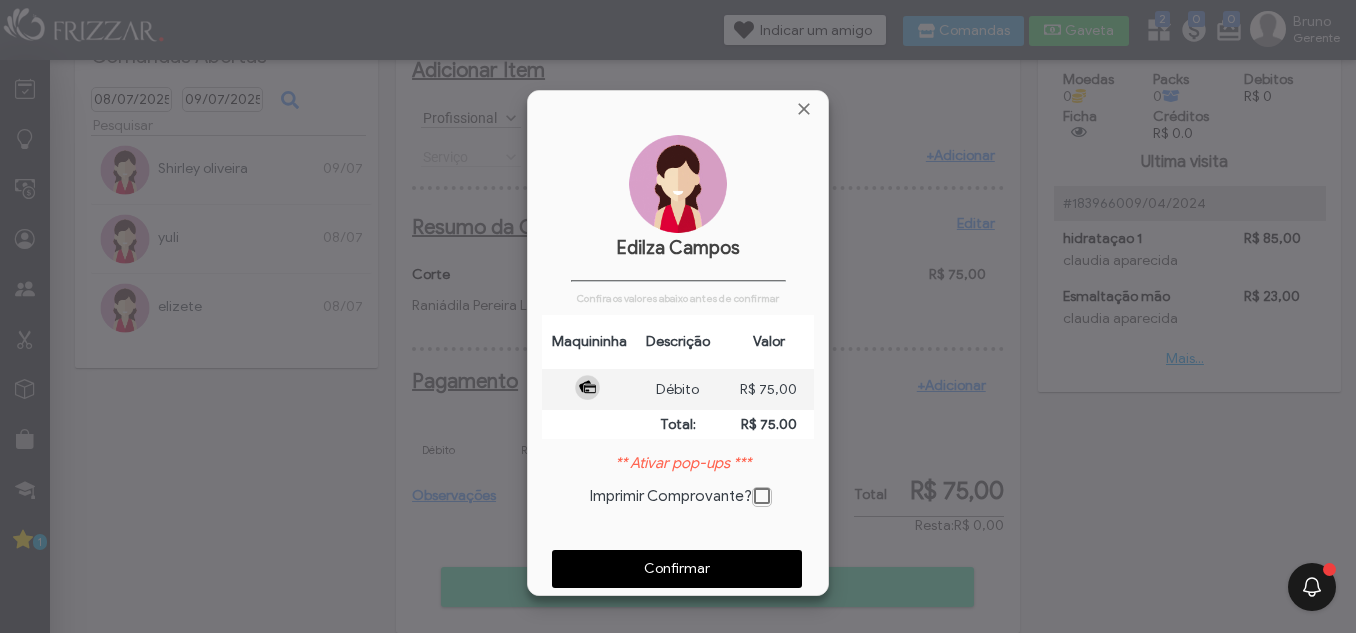scroll, scrollTop: 10, scrollLeft: 11, axis: both 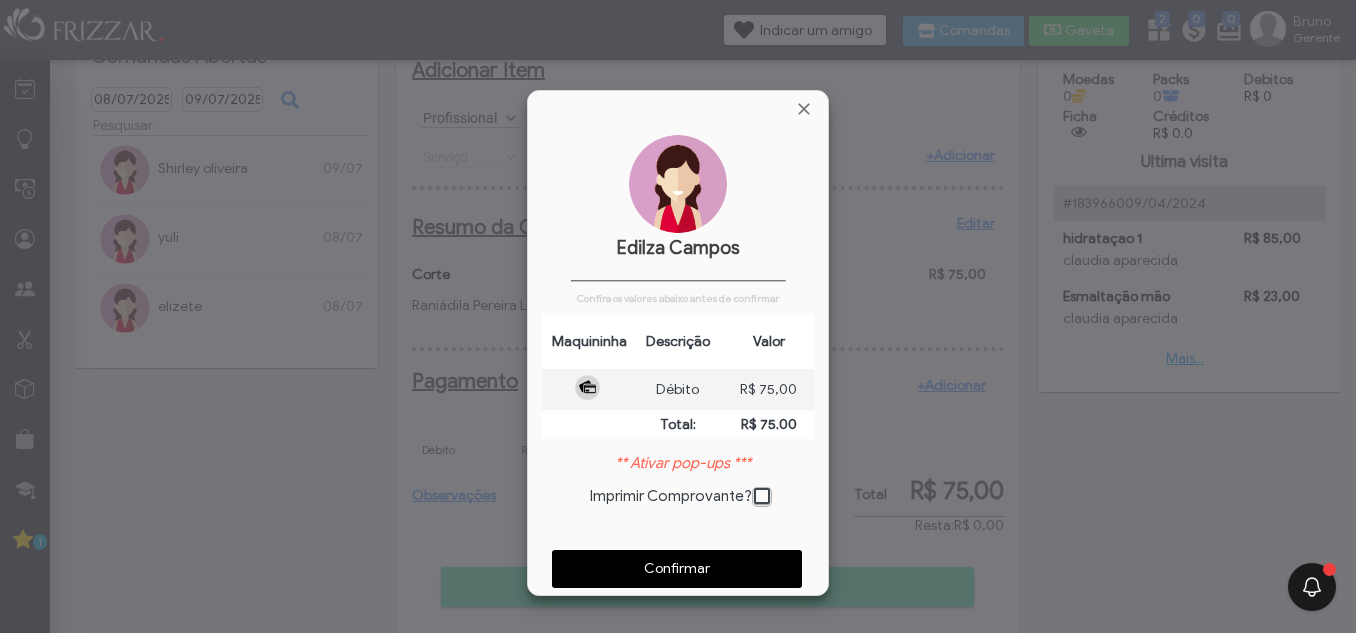 click on "Confirmar" at bounding box center [677, 569] 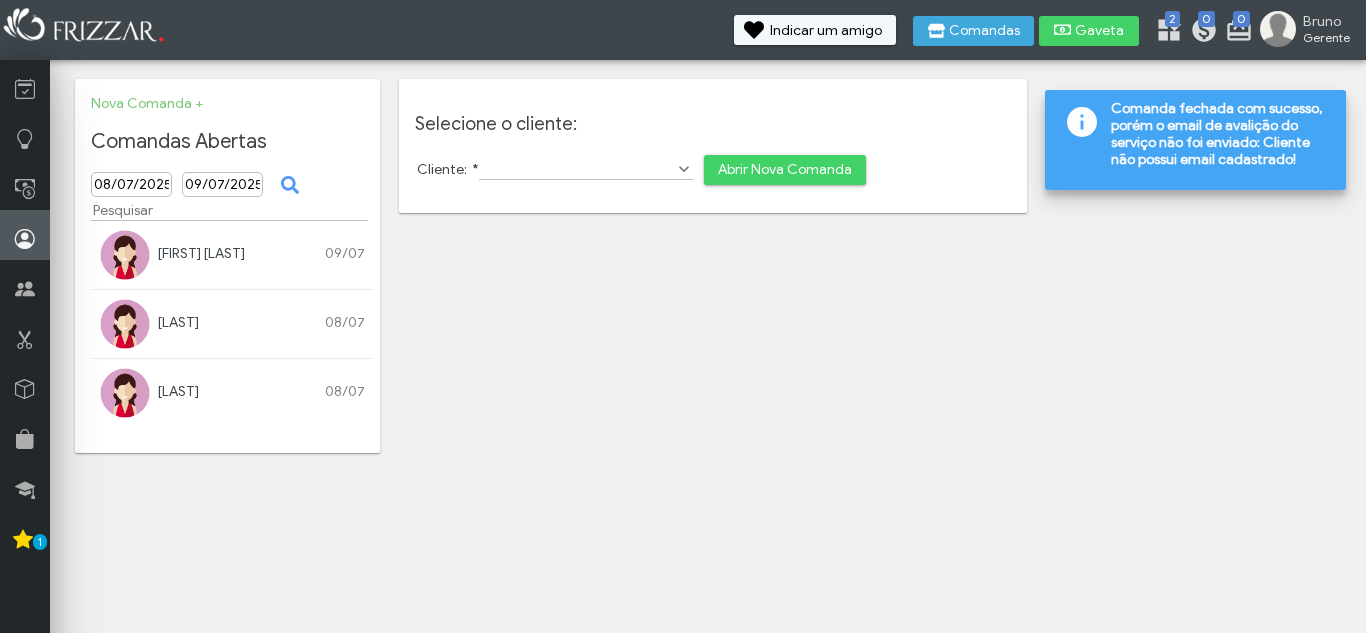 scroll, scrollTop: 0, scrollLeft: 0, axis: both 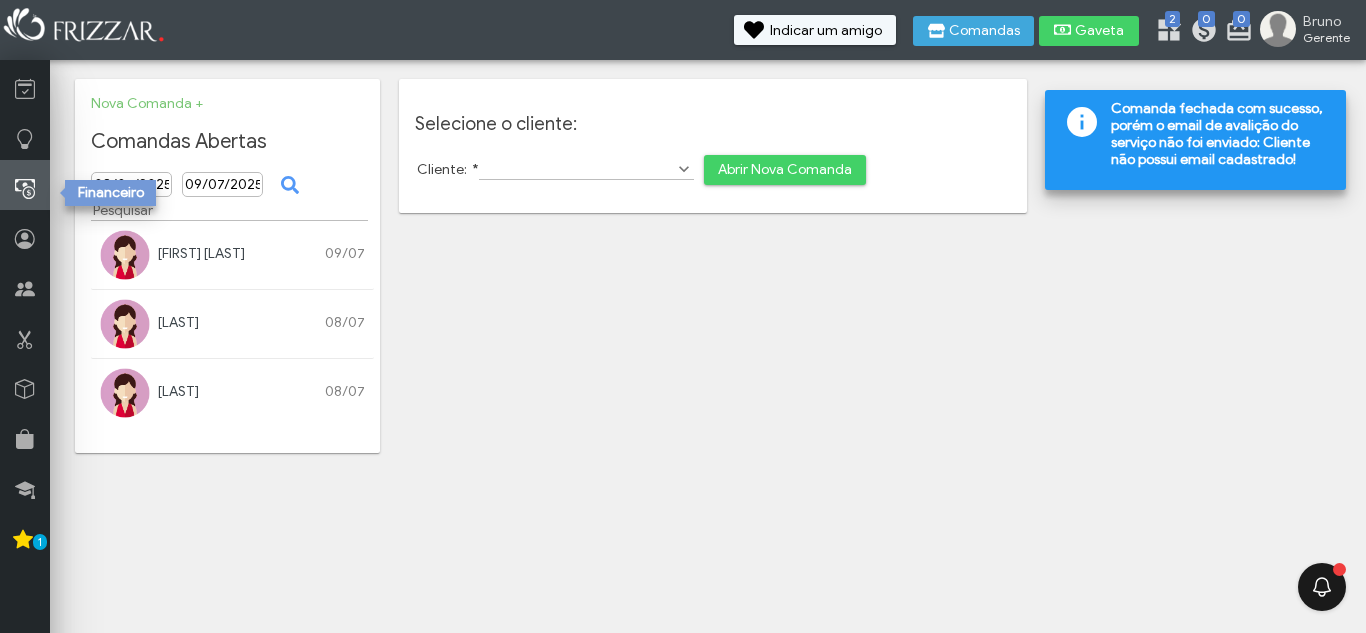 click at bounding box center (25, 189) 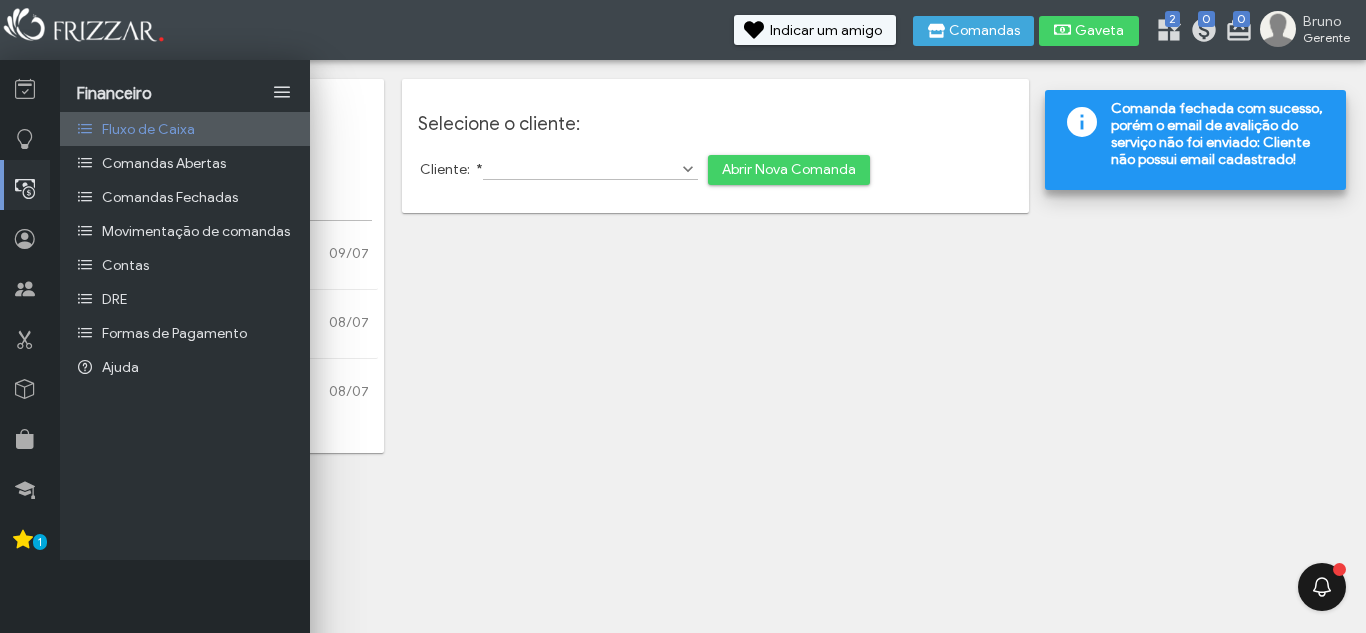 click on "Fluxo de Caixa" at bounding box center (148, 129) 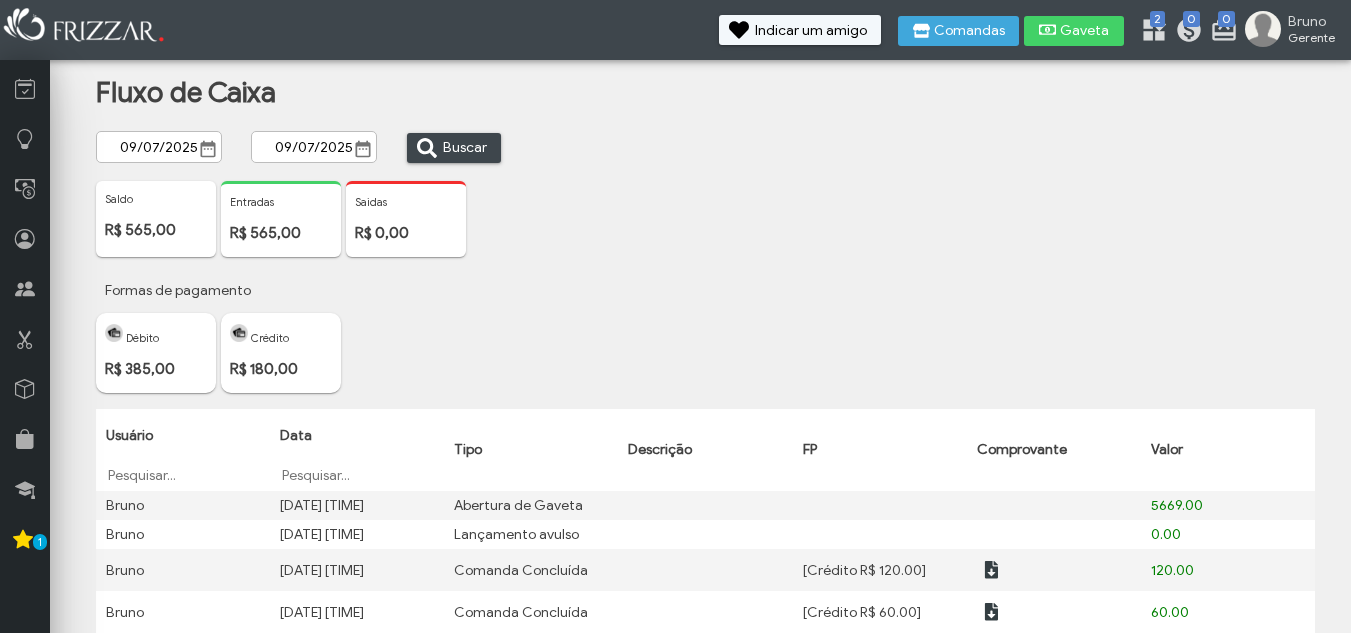 scroll, scrollTop: 0, scrollLeft: 0, axis: both 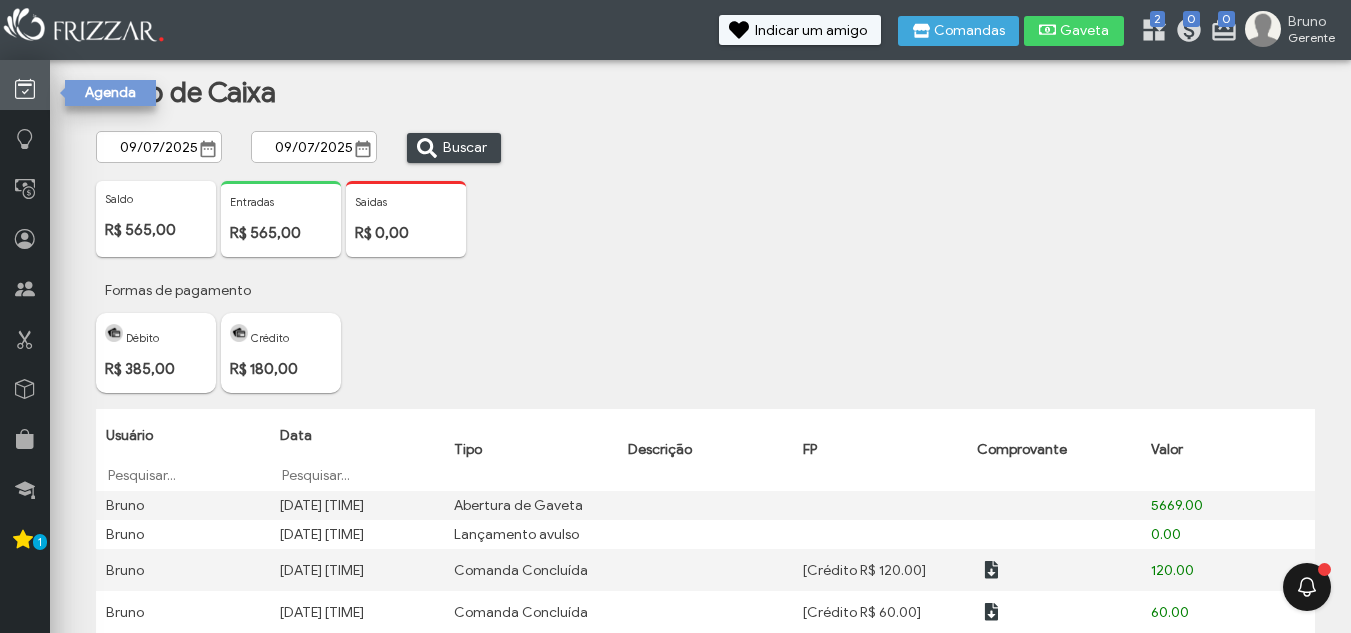 click at bounding box center (25, 85) 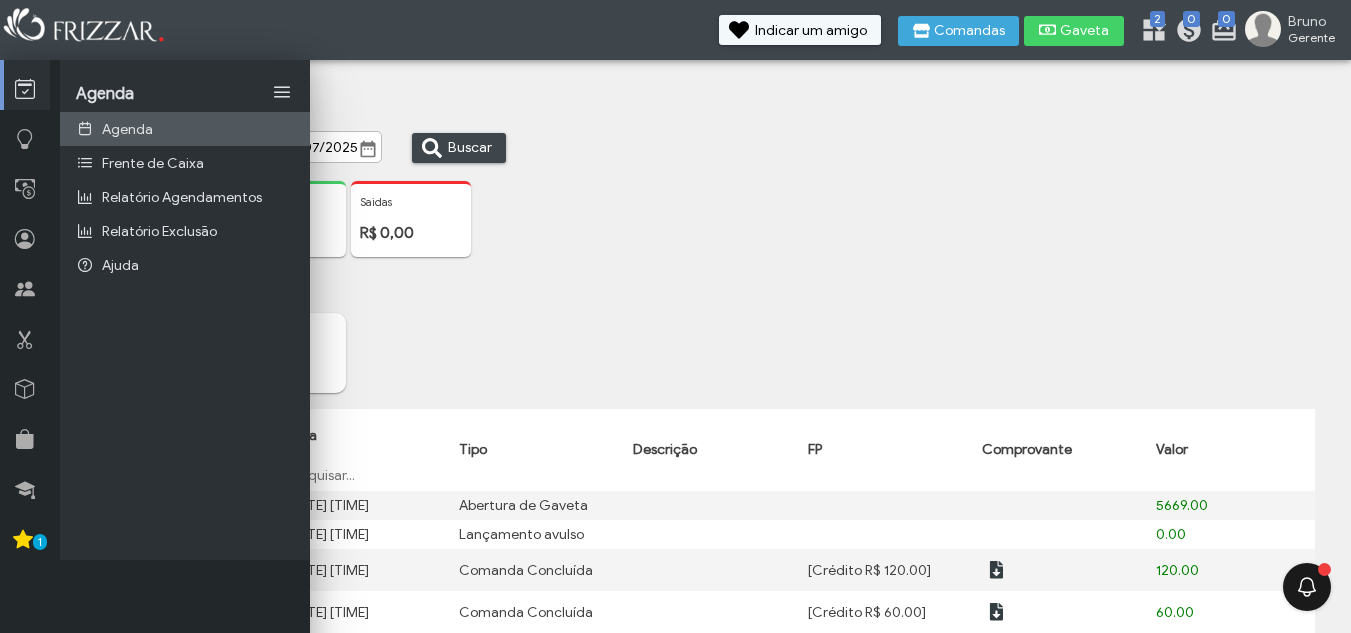 click on "Agenda" at bounding box center (185, 129) 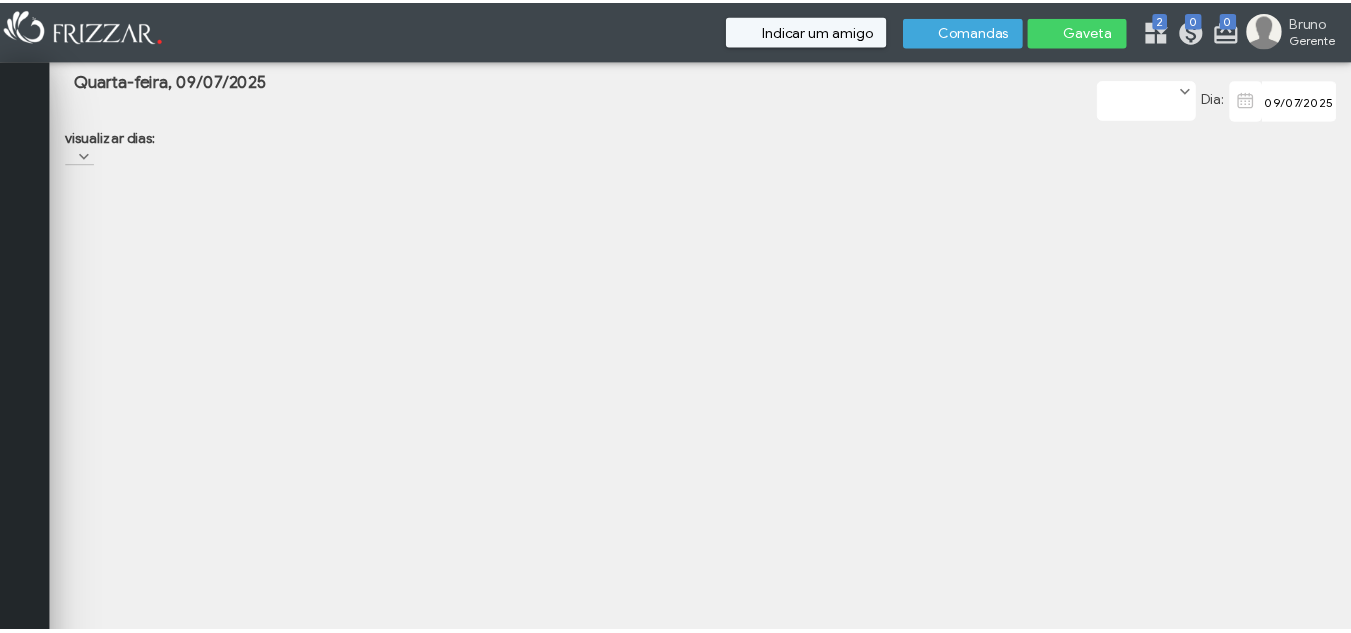 scroll, scrollTop: 0, scrollLeft: 0, axis: both 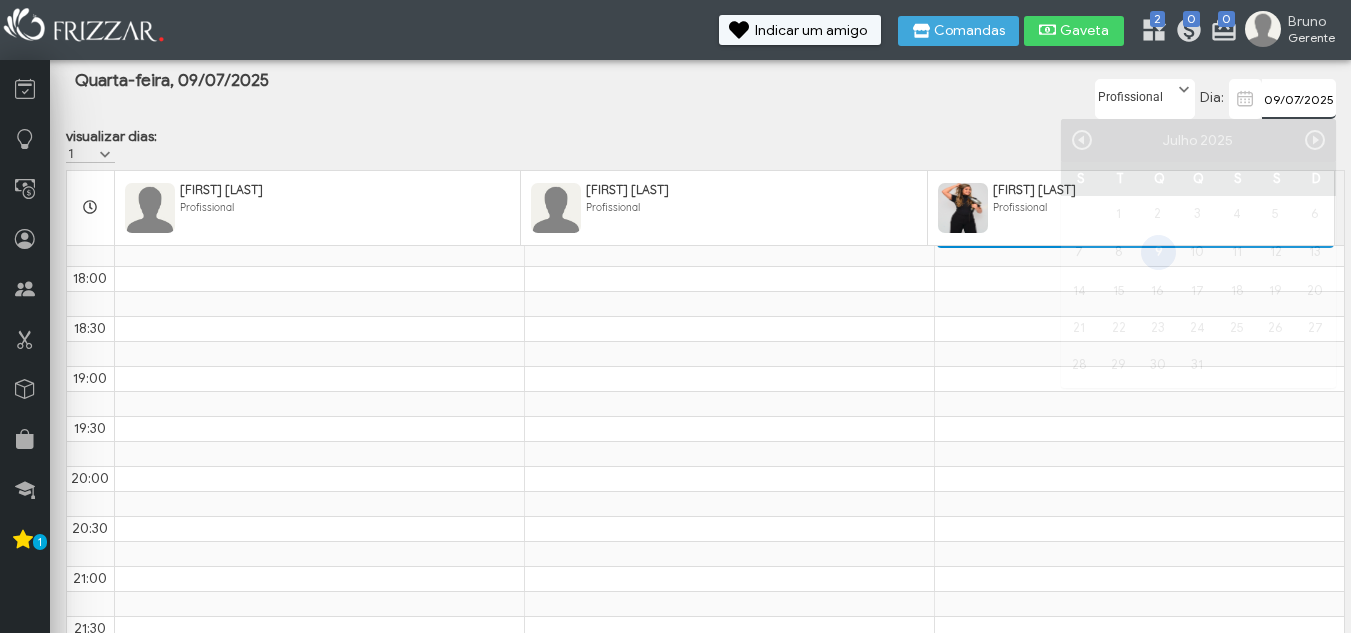 click on "09/07/2025" at bounding box center (1299, 99) 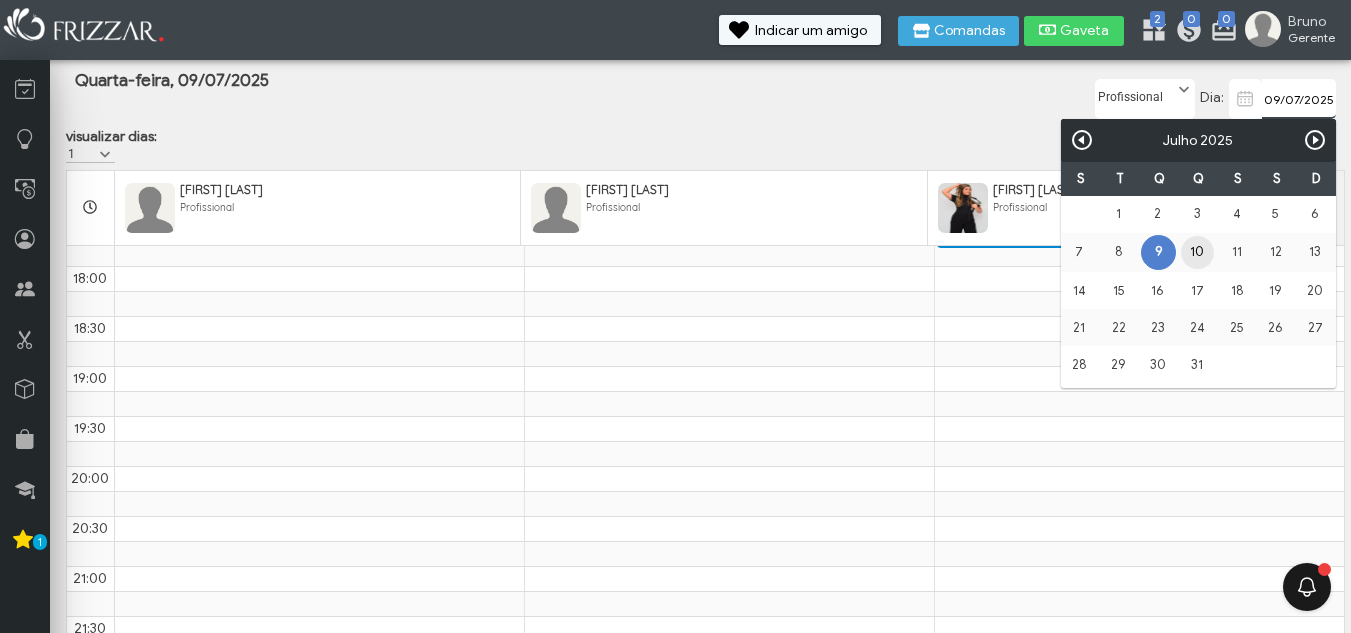 click on "10" at bounding box center (1197, 252) 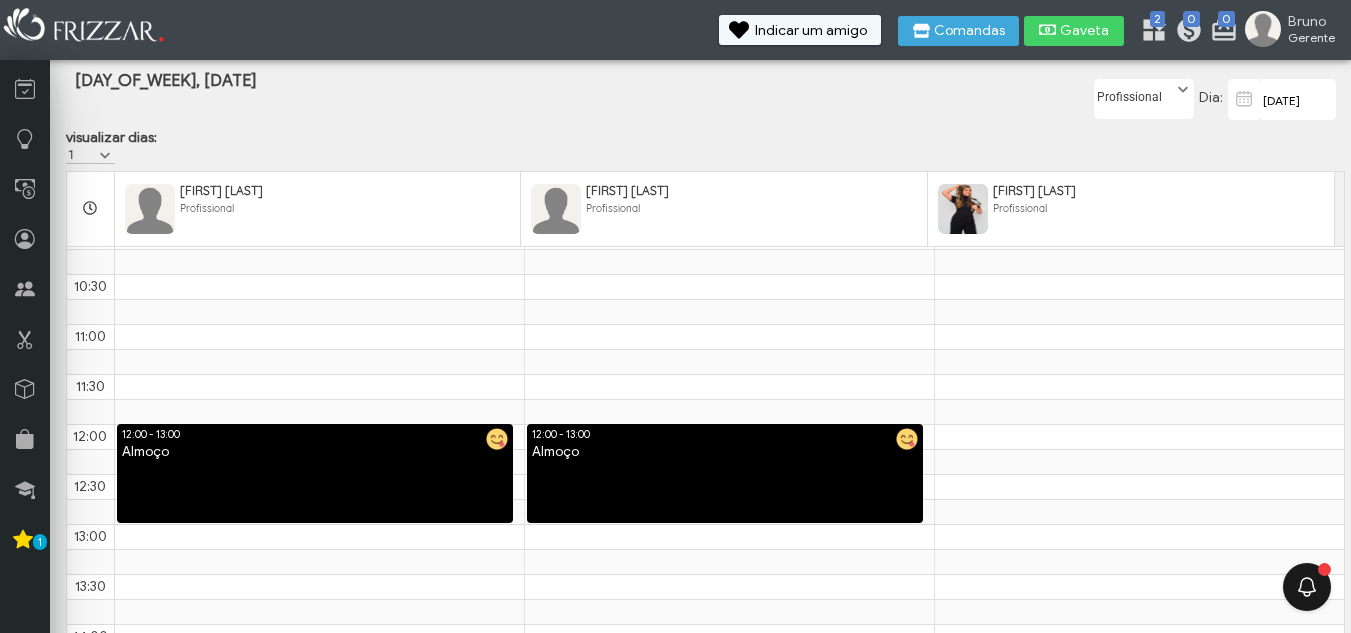 scroll, scrollTop: 0, scrollLeft: 0, axis: both 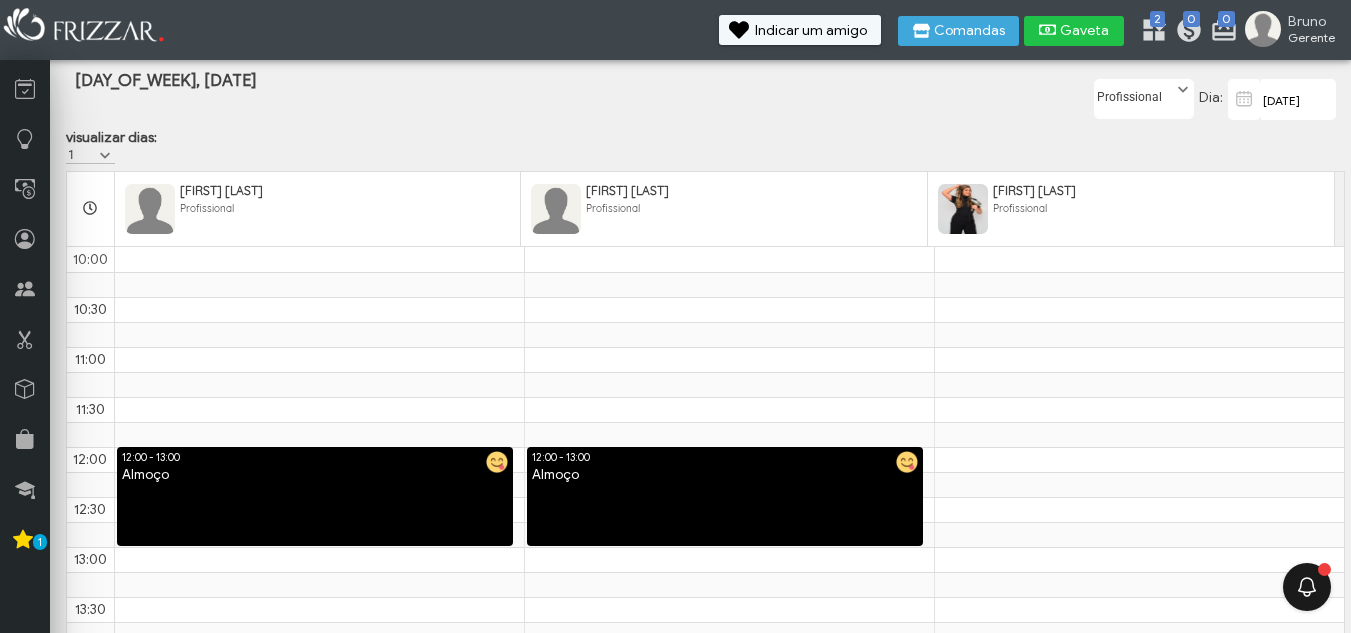 click on "Gaveta" at bounding box center (1085, 31) 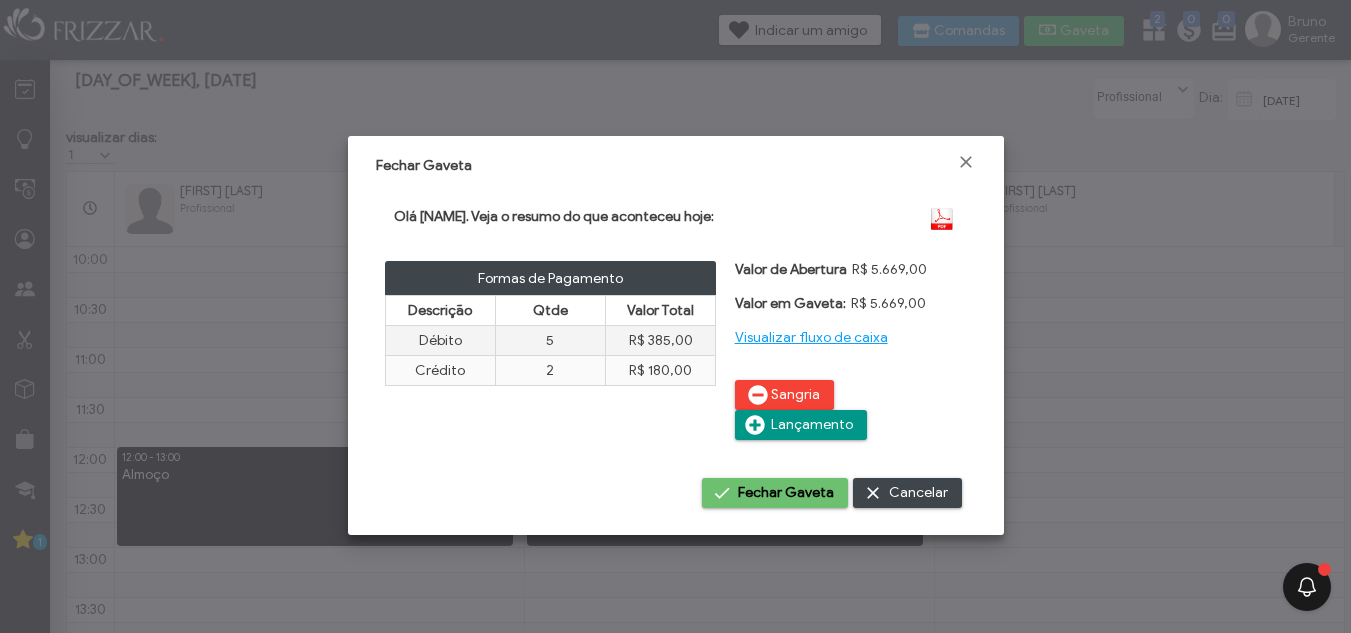 drag, startPoint x: 829, startPoint y: 454, endPoint x: 838, endPoint y: 462, distance: 12.0415945 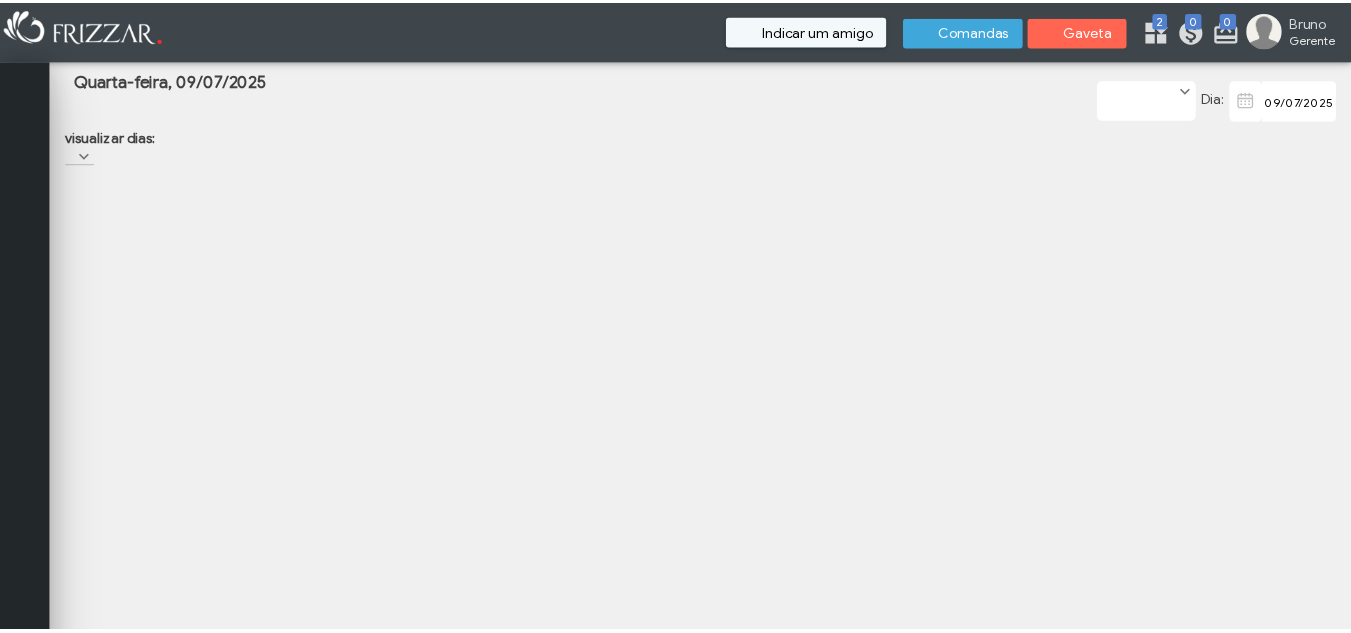 scroll, scrollTop: 0, scrollLeft: 0, axis: both 